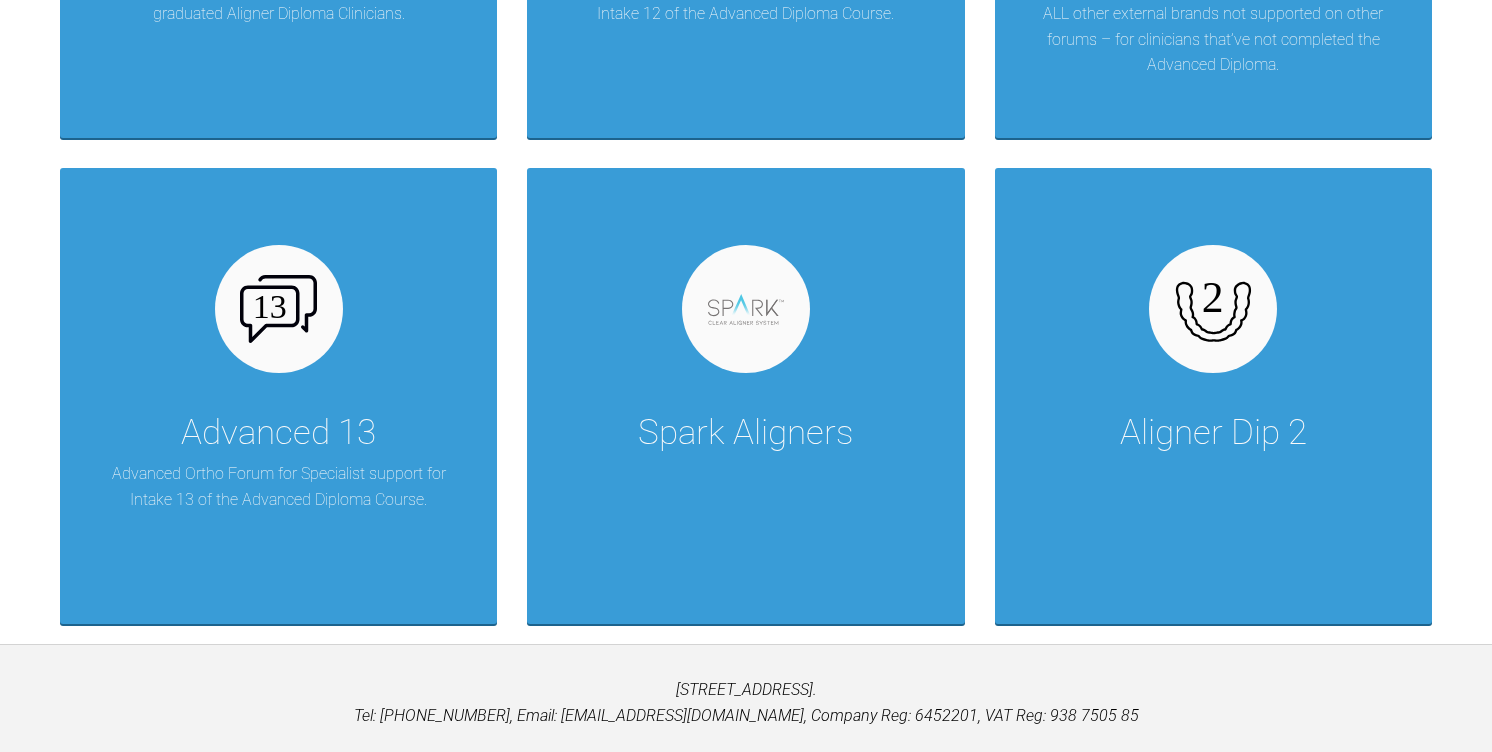 scroll, scrollTop: 4722, scrollLeft: 0, axis: vertical 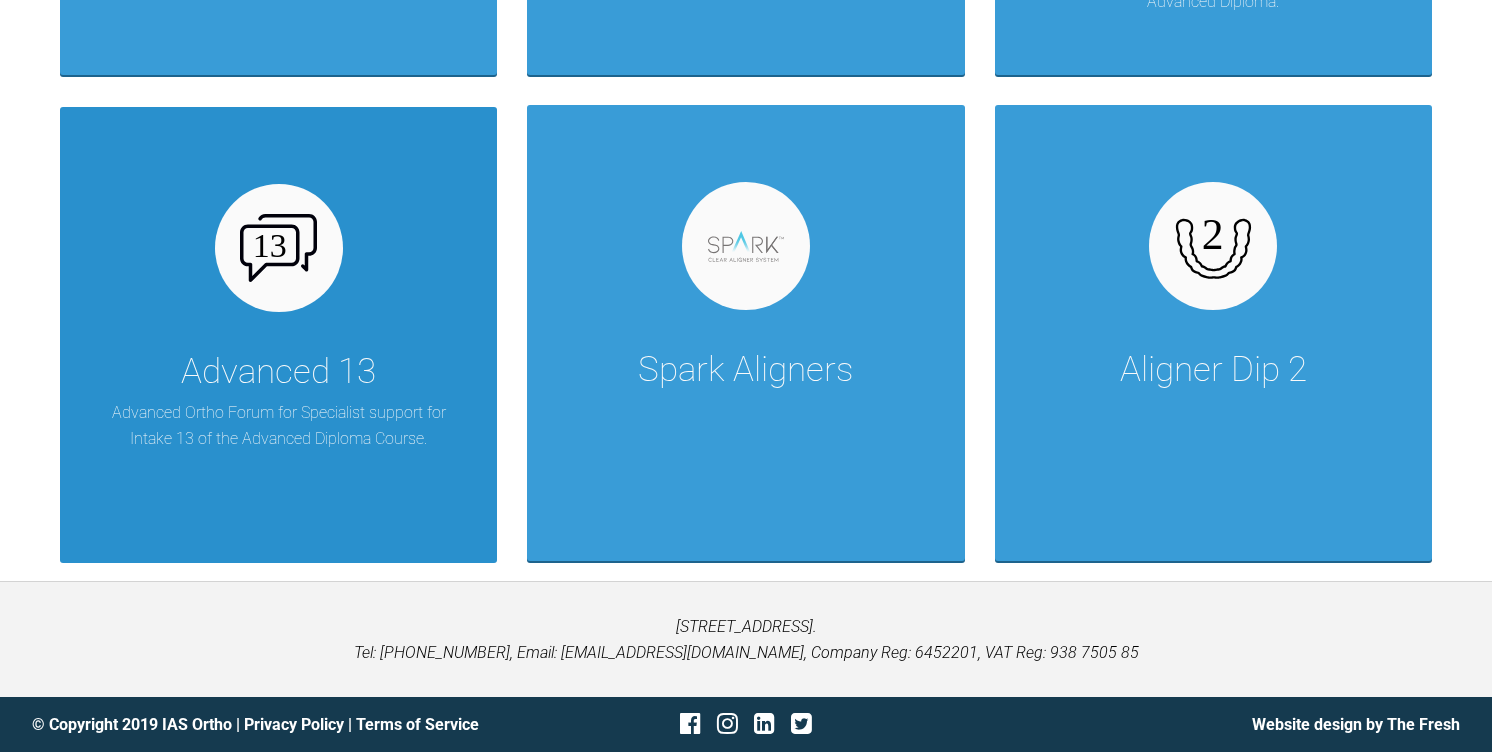 click on "Advanced 13" at bounding box center [278, 372] 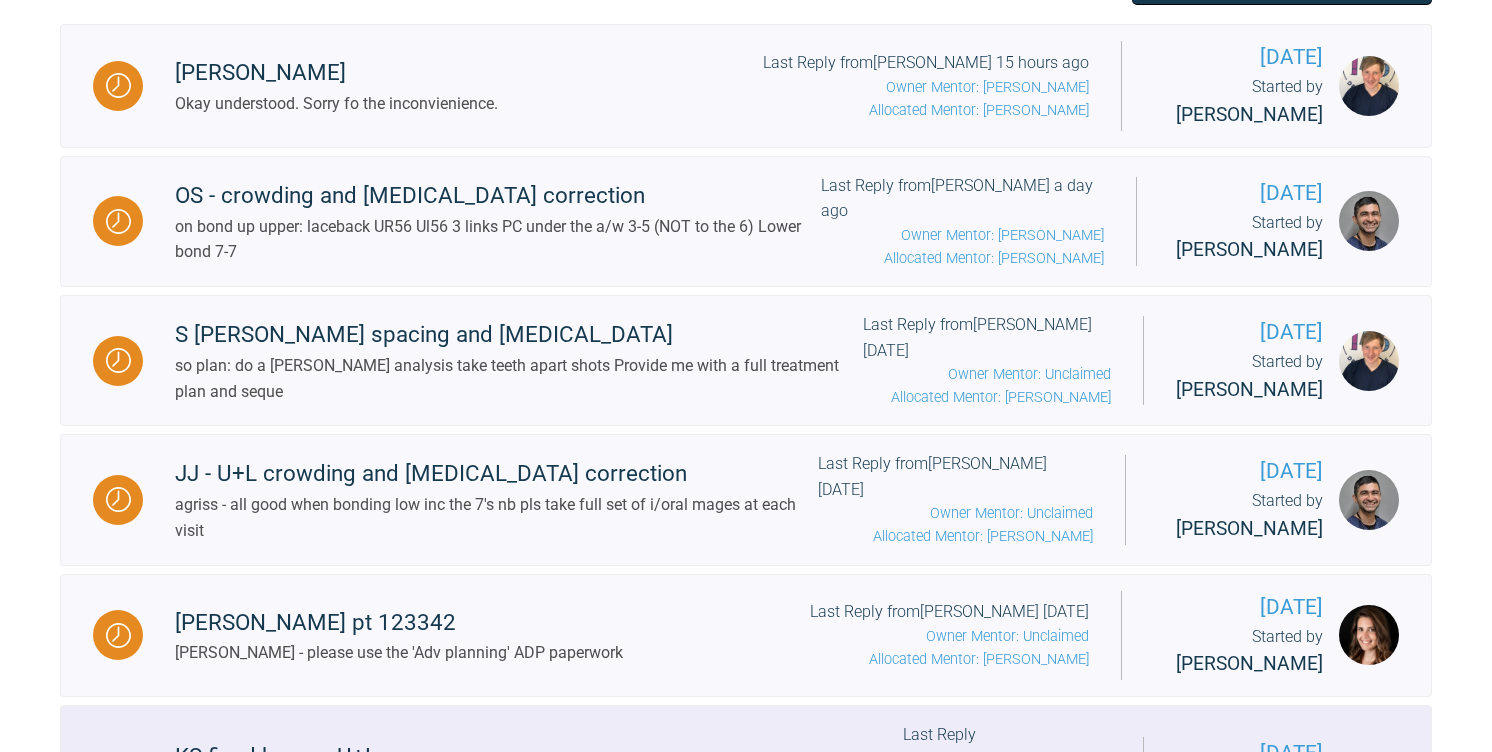 scroll, scrollTop: 491, scrollLeft: 0, axis: vertical 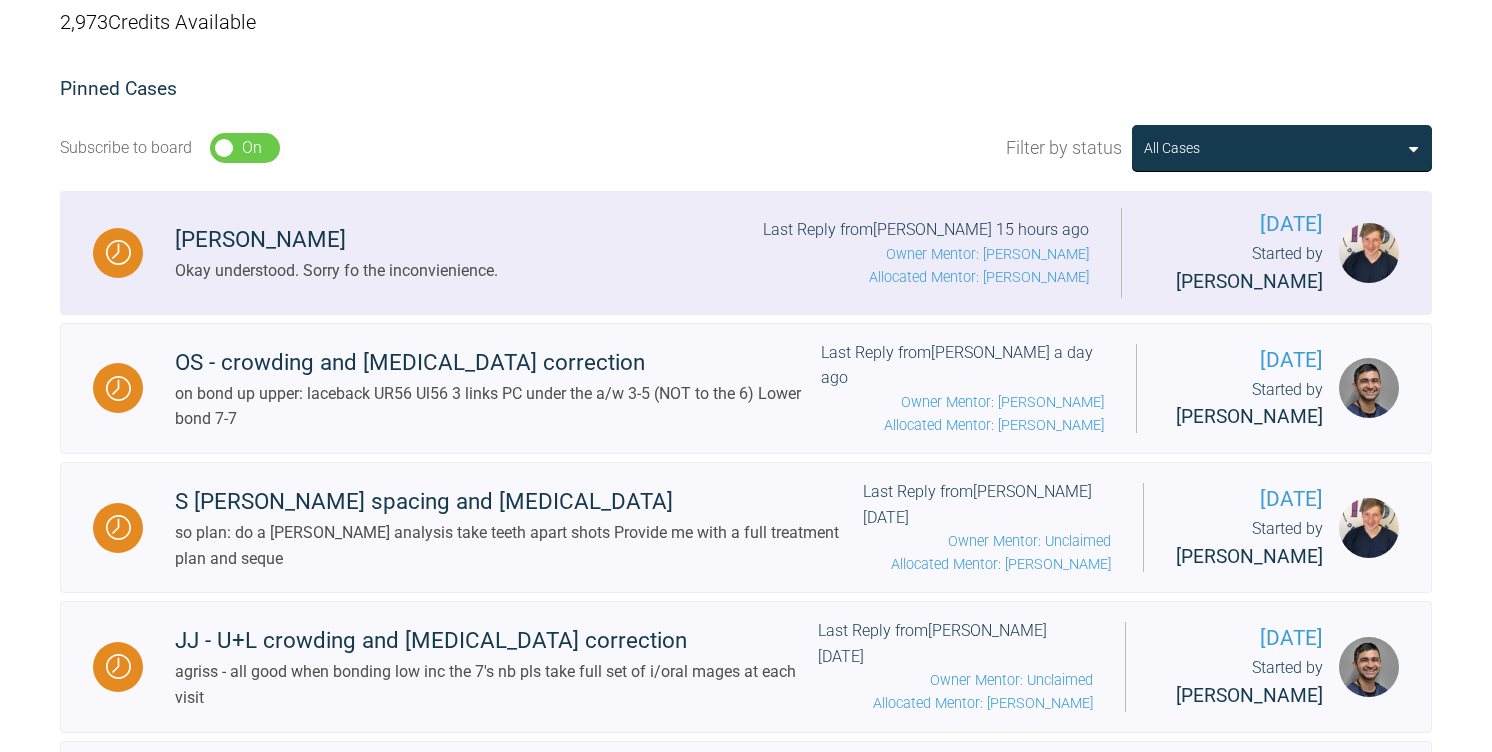 click on "[PERSON_NAME] understood.
Sorry fo the inconvienience. Last Reply from  [PERSON_NAME]   15 hours ago Owner Mentor:   [PERSON_NAME] Allocated Mentor:   [PERSON_NAME] [DATE] Started by   [PERSON_NAME]" at bounding box center [746, 253] 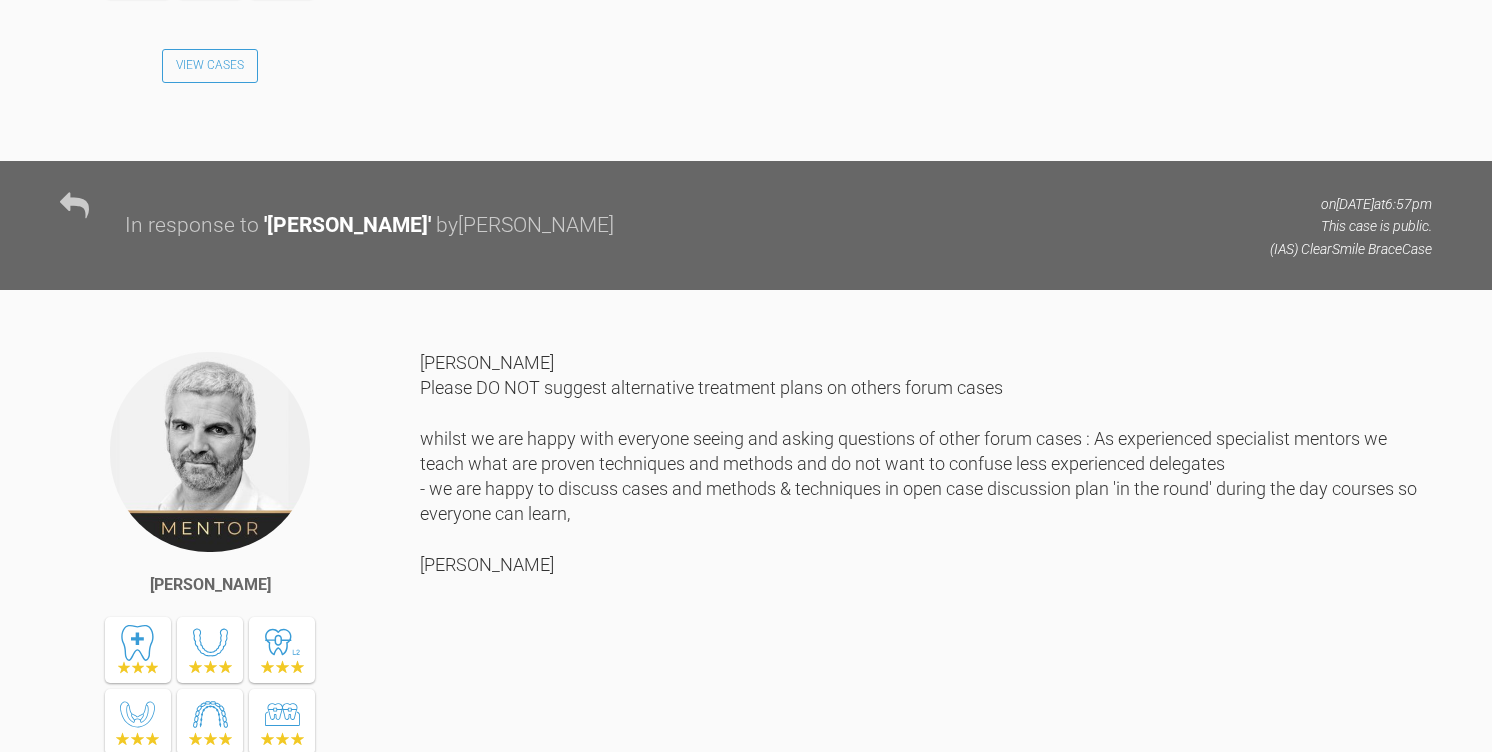 scroll, scrollTop: 6992, scrollLeft: 0, axis: vertical 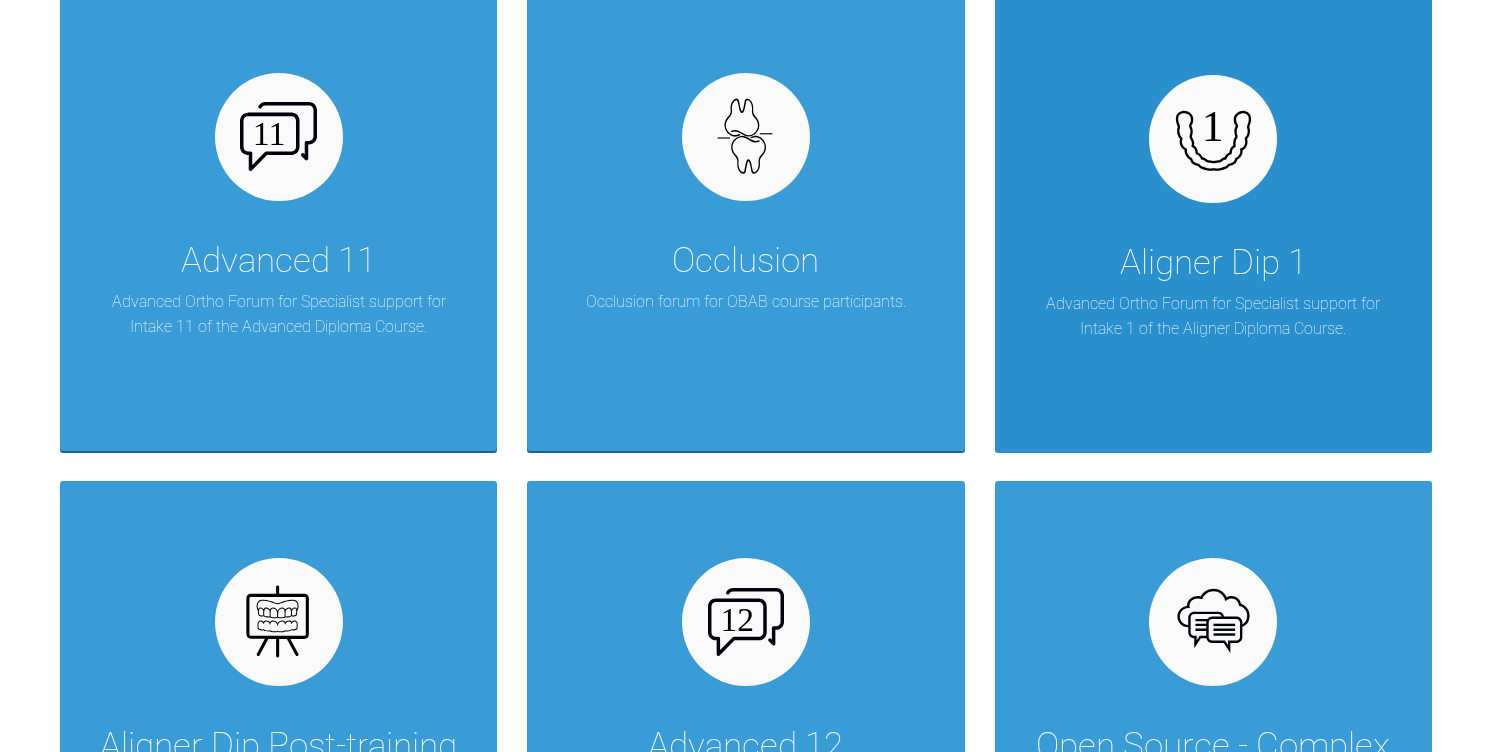 click on "Aligner Dip 1" at bounding box center (1213, 263) 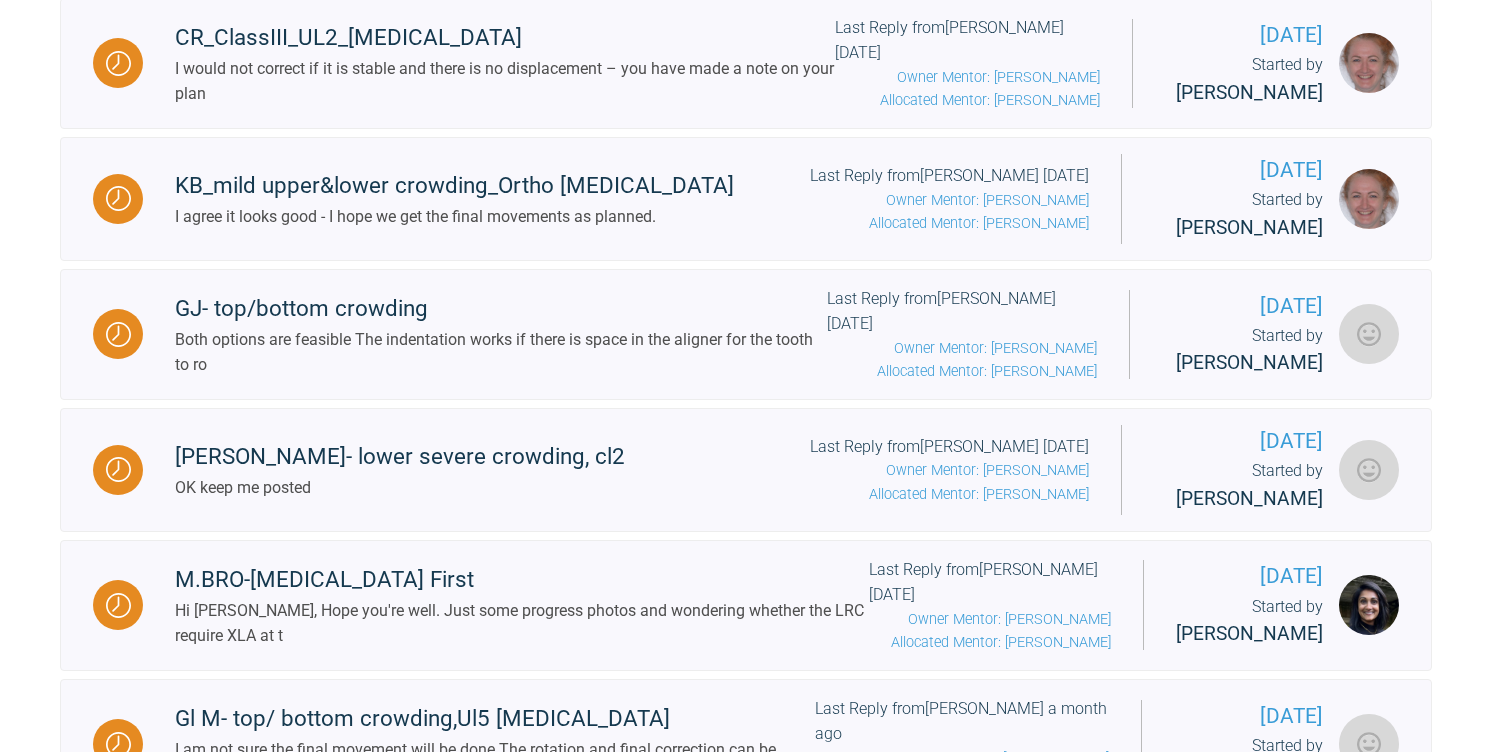 scroll, scrollTop: 1594, scrollLeft: 0, axis: vertical 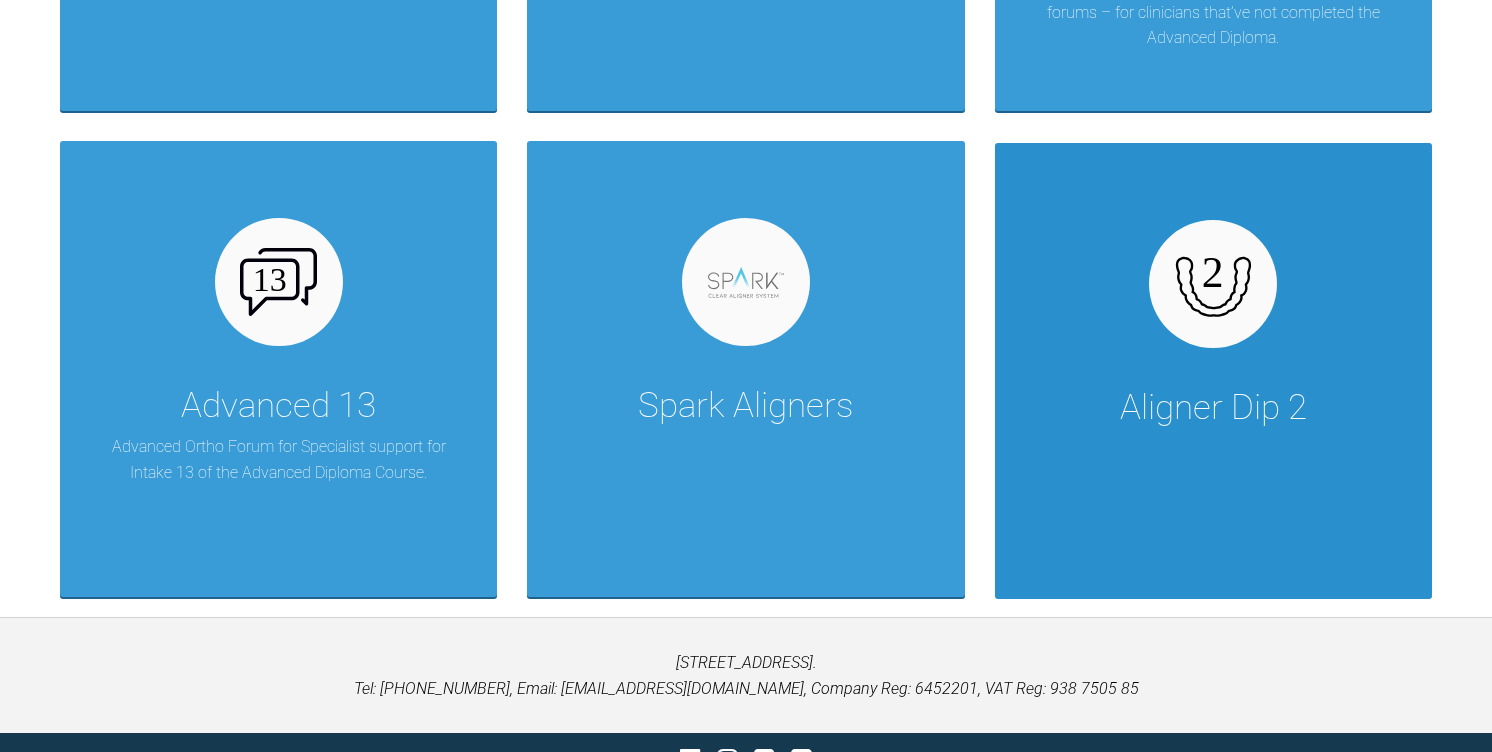 click on "Aligner Dip 2" at bounding box center [1213, 371] 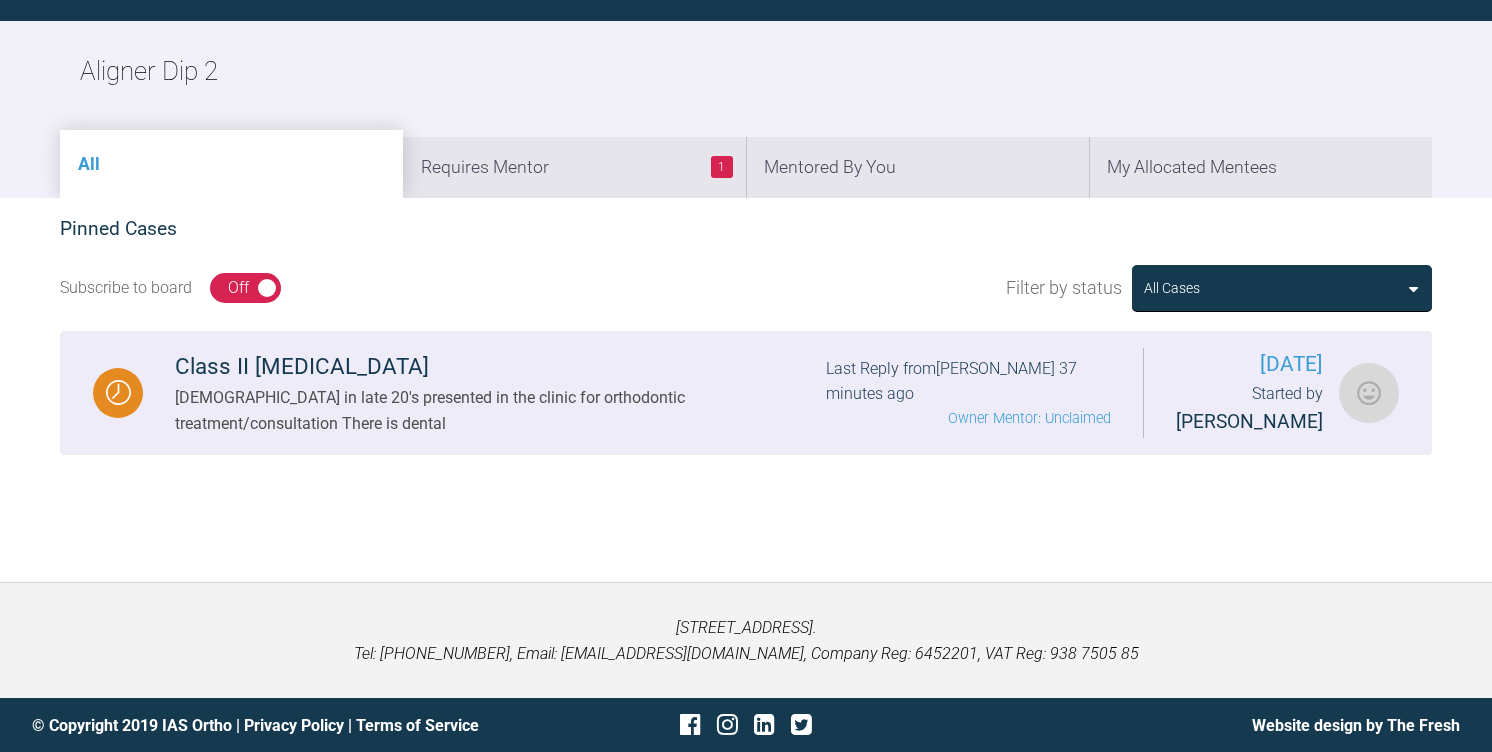 click on "[DEMOGRAPHIC_DATA] in late 20's presented in the clinic for orthodontic treatment/consultation
There is dental" at bounding box center (500, 410) 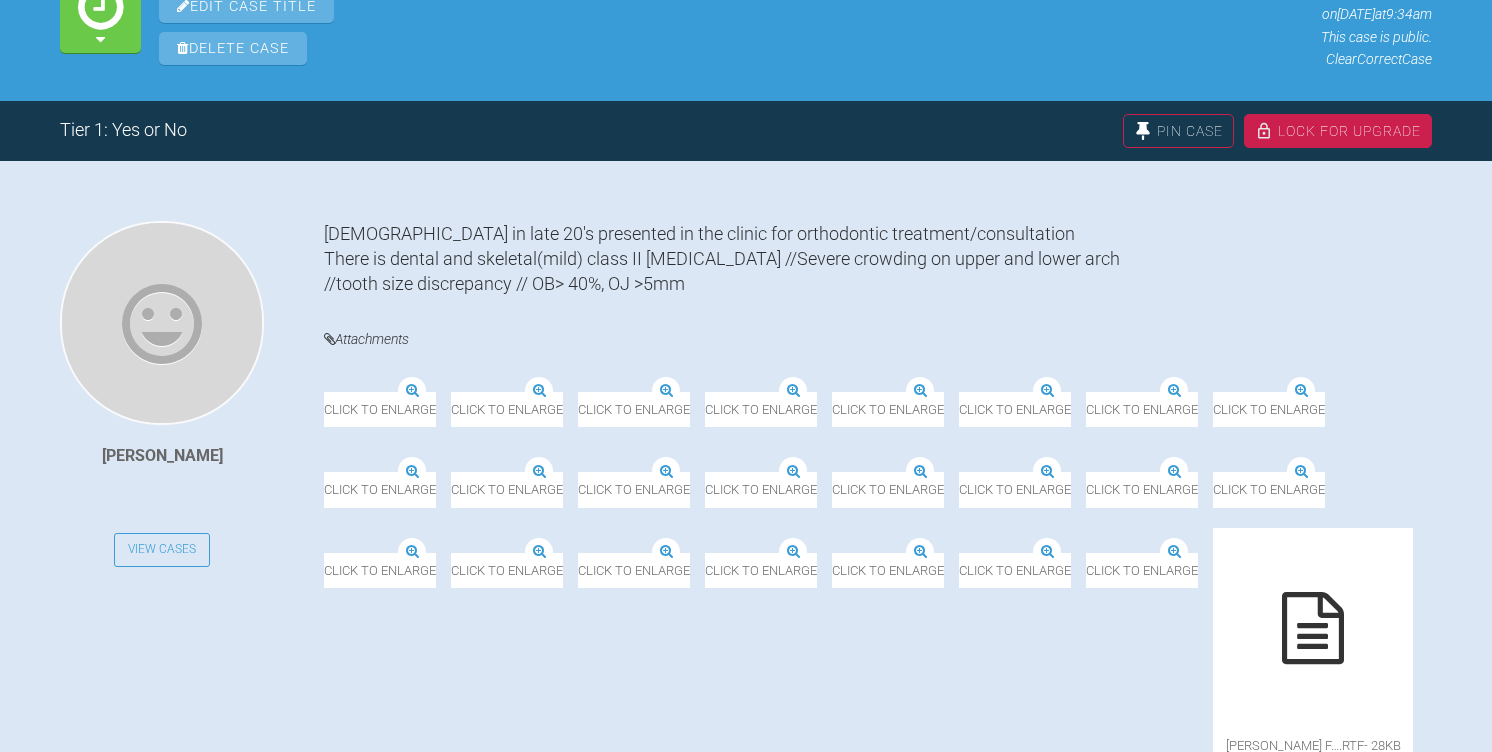 scroll, scrollTop: 0, scrollLeft: 0, axis: both 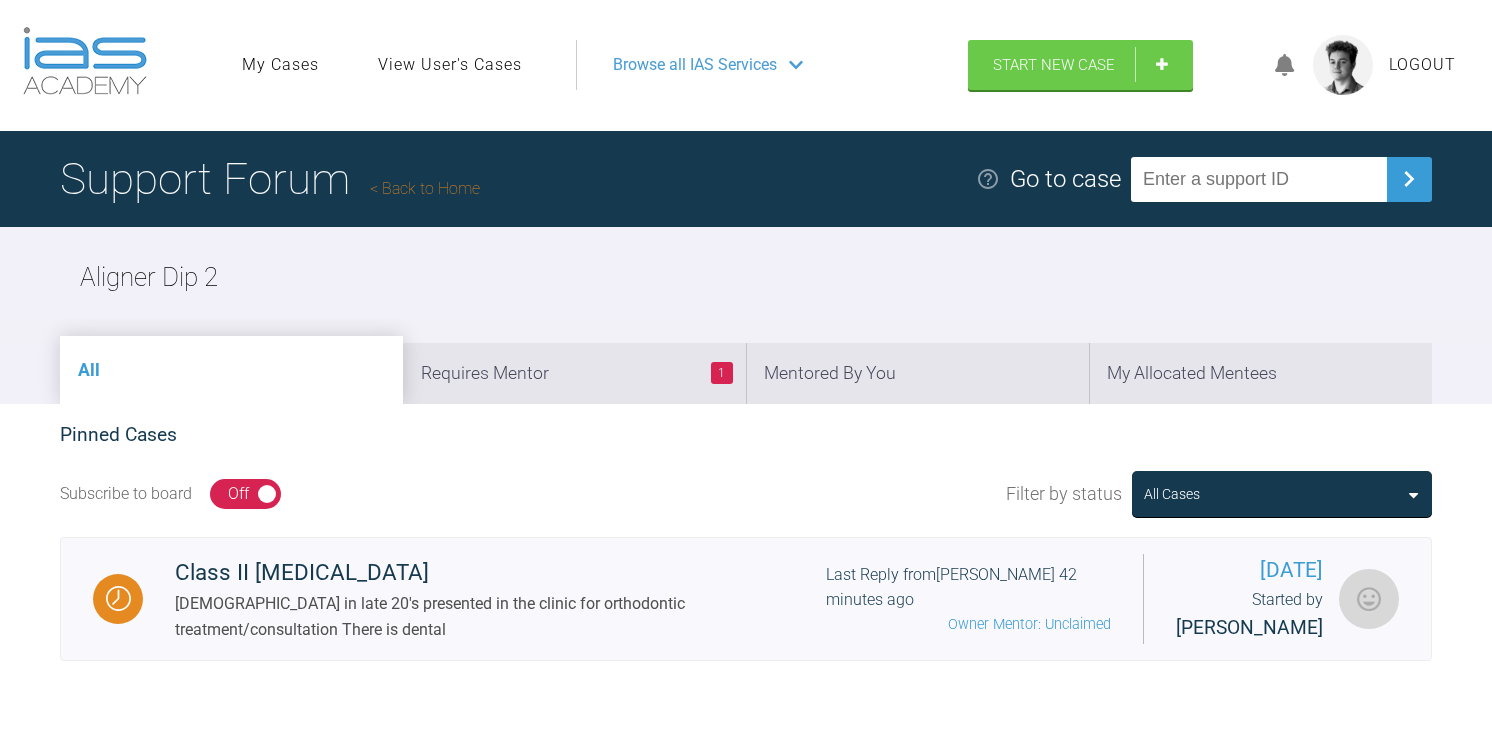 click on "On Off" at bounding box center [245, 494] 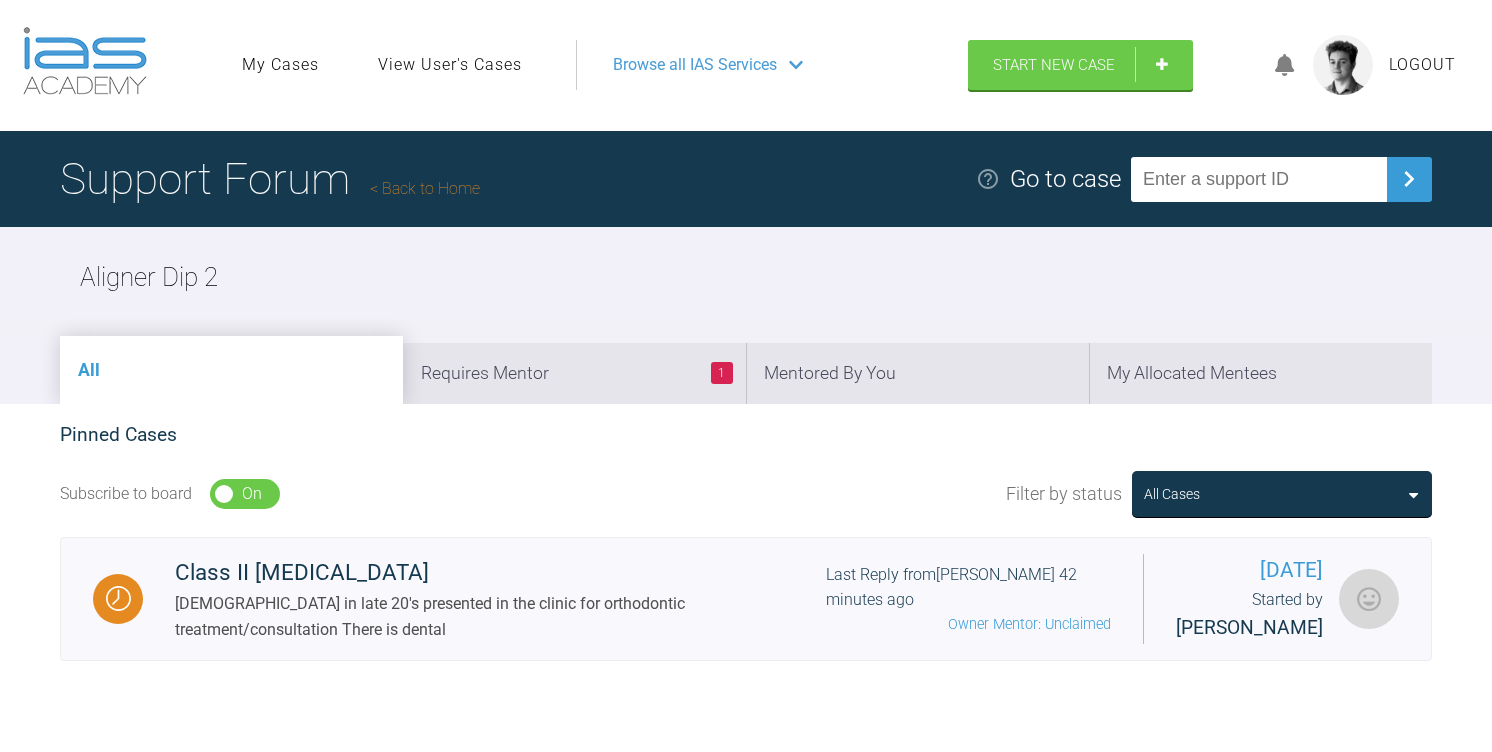 click on "Back to Home" at bounding box center [425, 188] 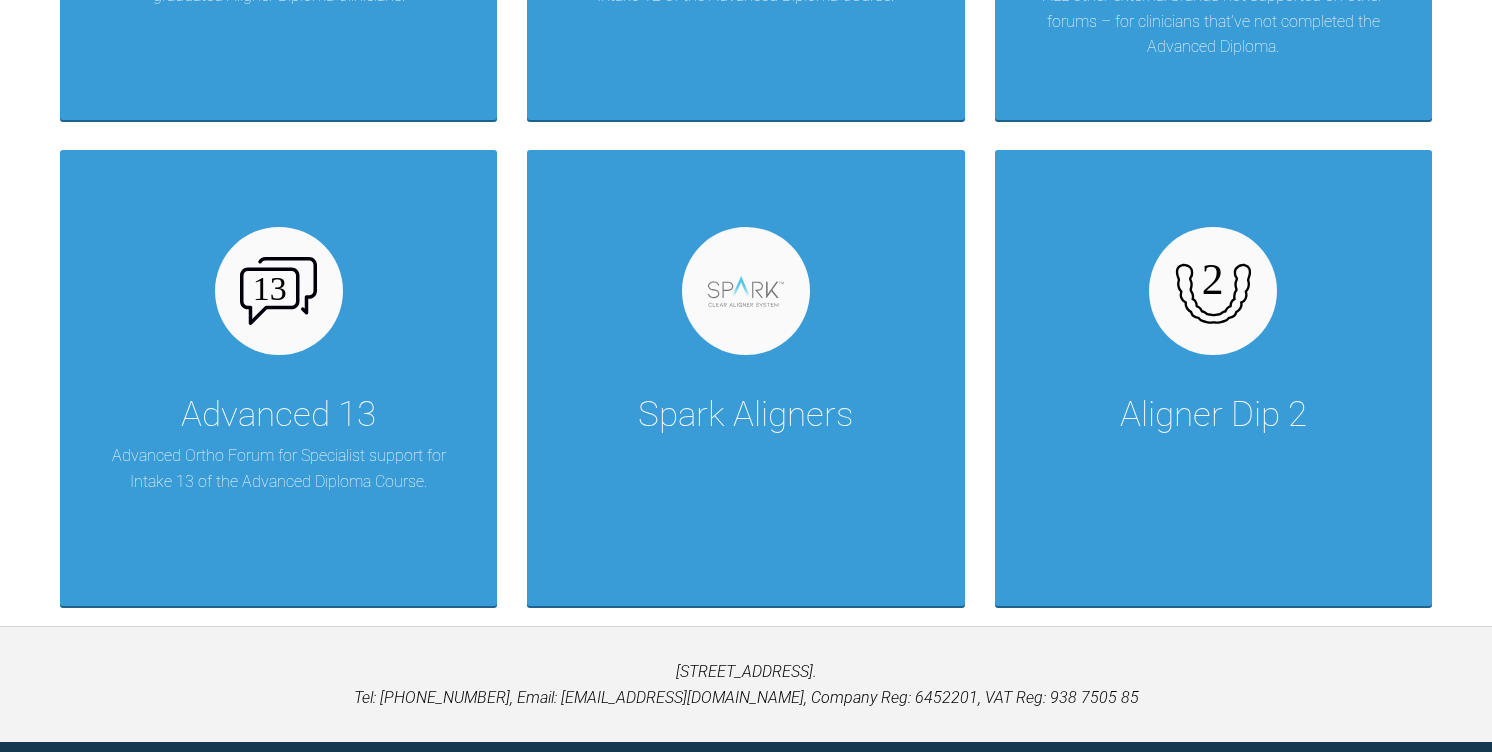 scroll, scrollTop: 4722, scrollLeft: 0, axis: vertical 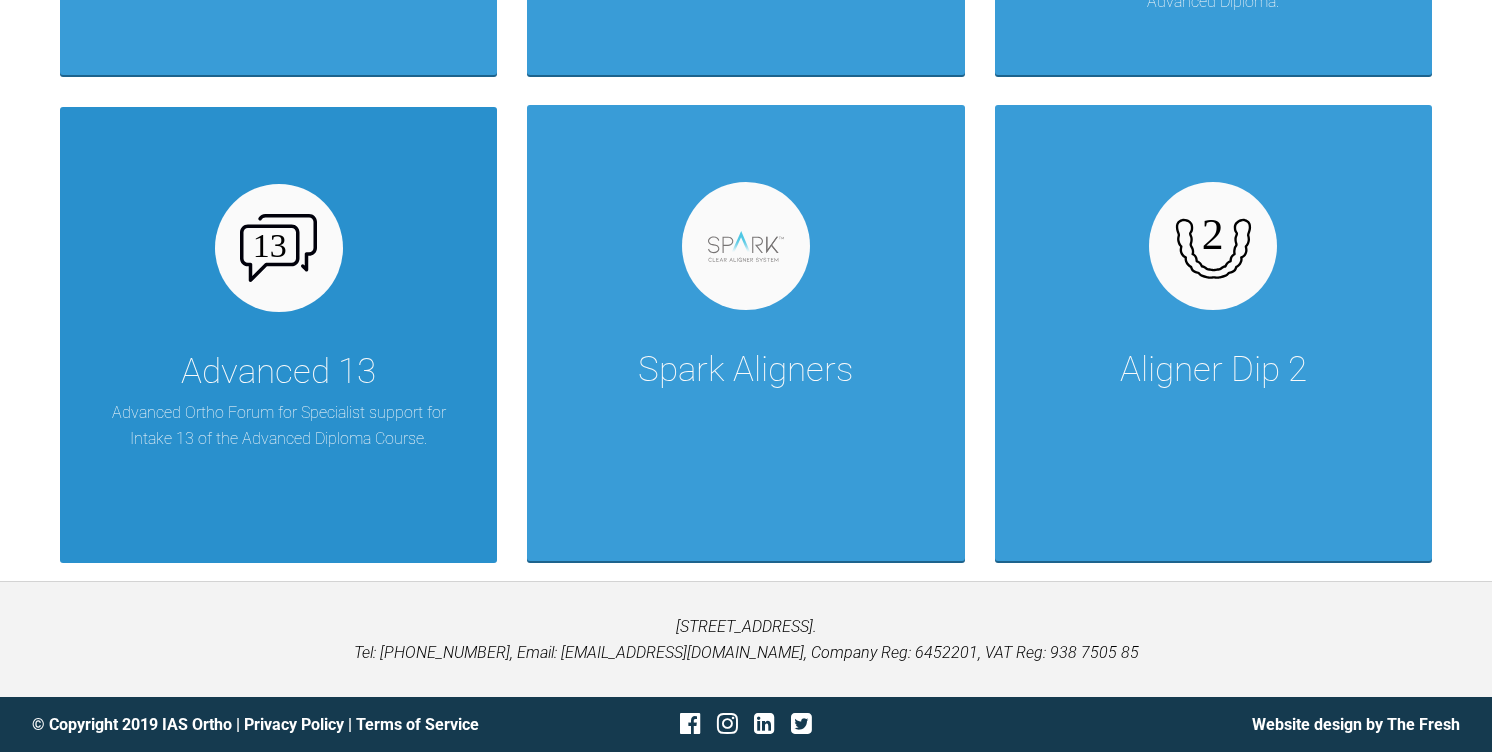 click on "Advanced Ortho Forum for Specialist support for Intake 13 of the Advanced Diploma Course." at bounding box center (278, 425) 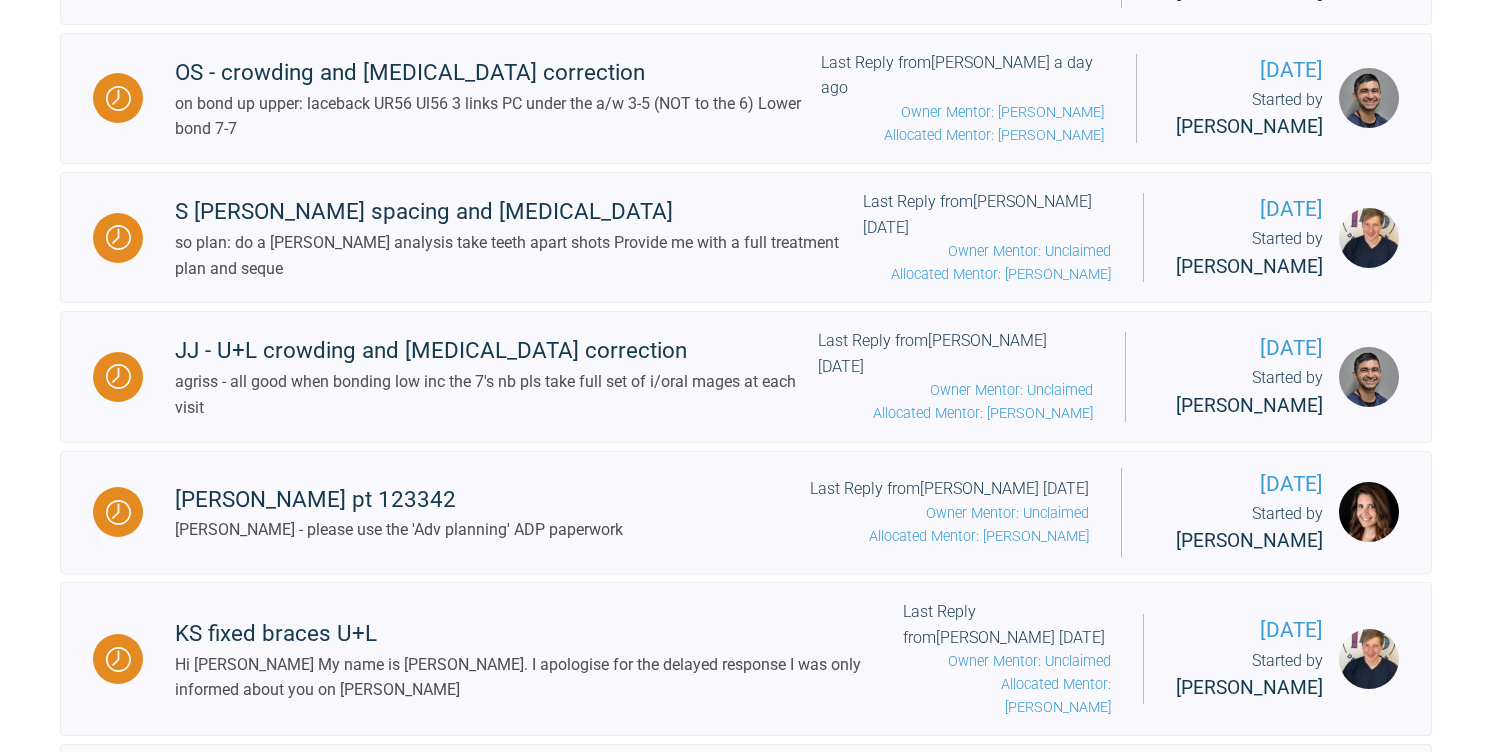 scroll, scrollTop: 822, scrollLeft: 0, axis: vertical 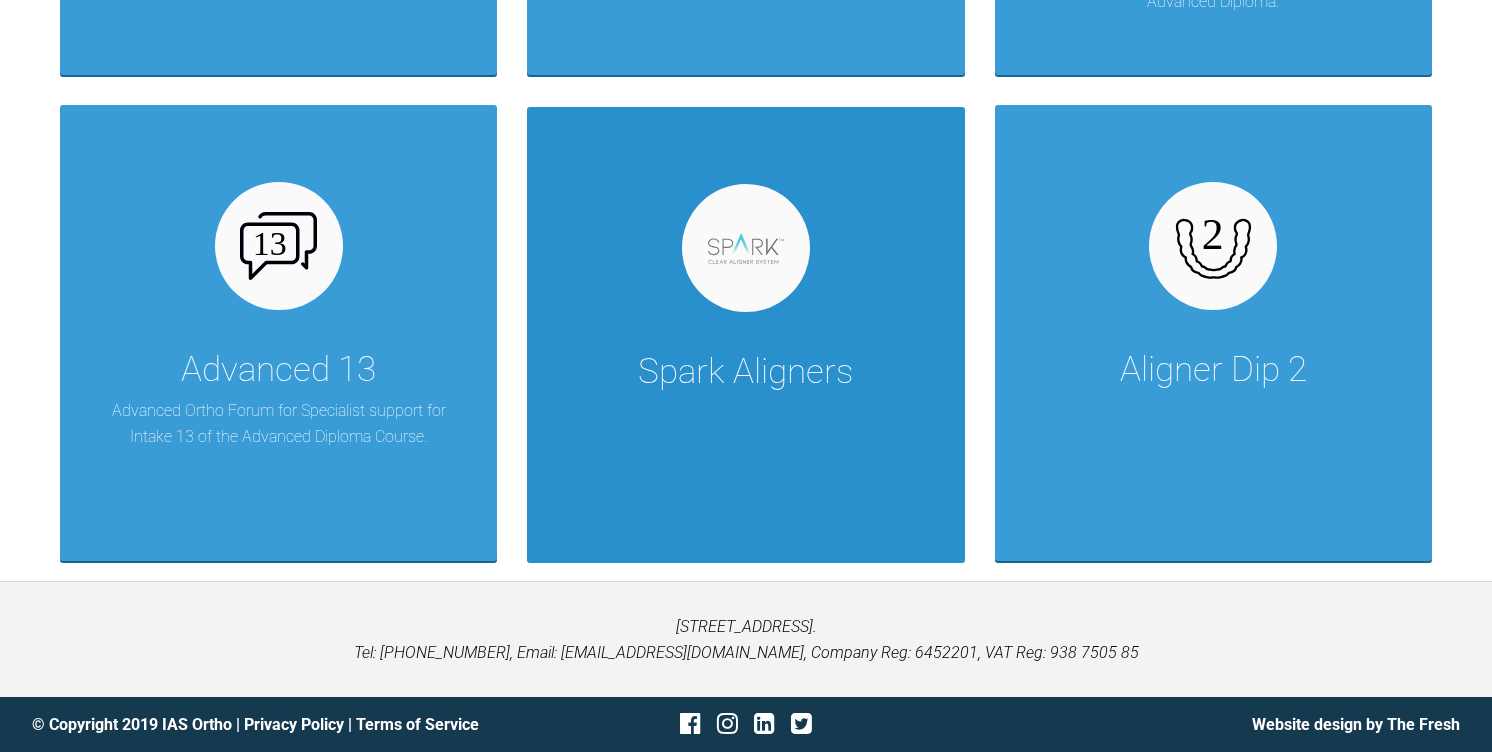 click at bounding box center [746, 248] 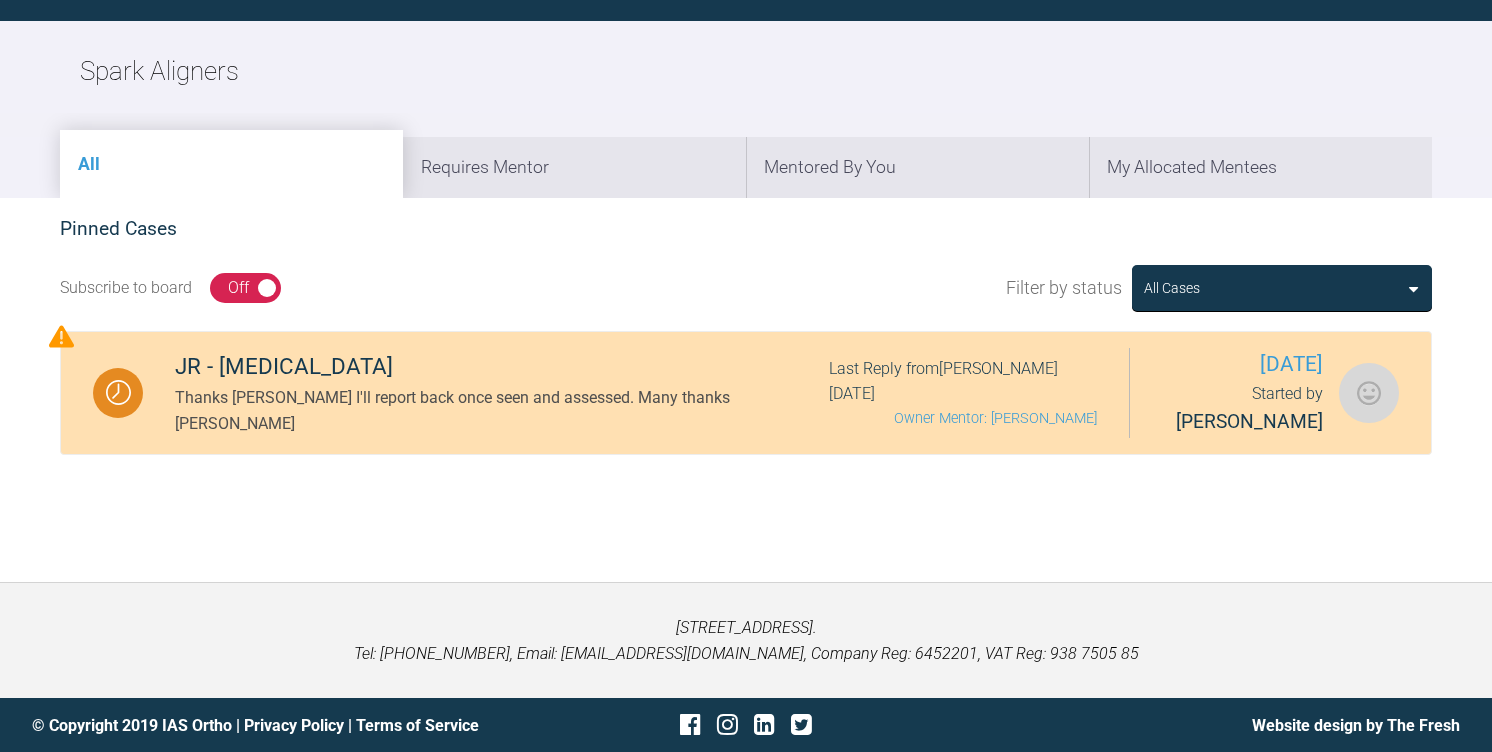 click on "JR - crossbite" at bounding box center [502, 367] 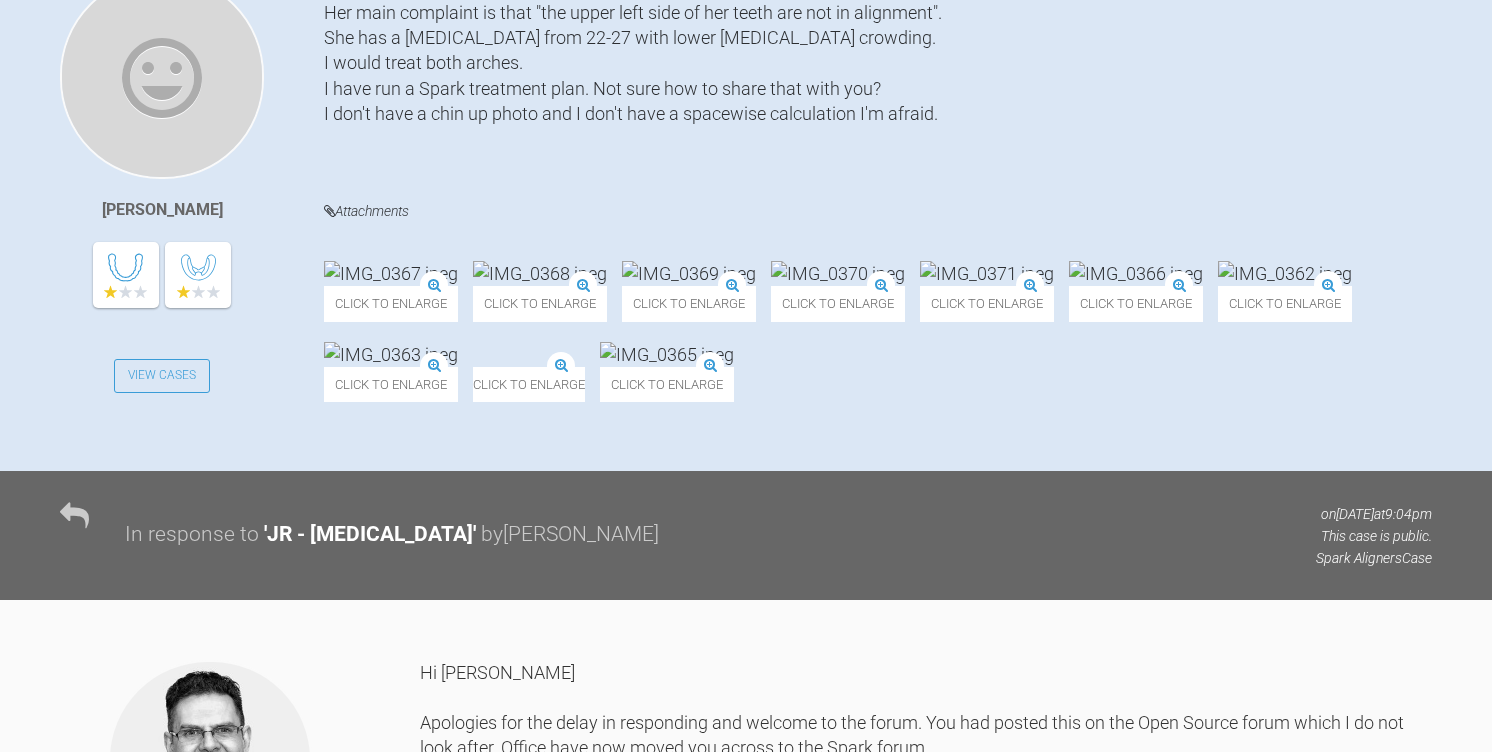 scroll, scrollTop: 629, scrollLeft: 0, axis: vertical 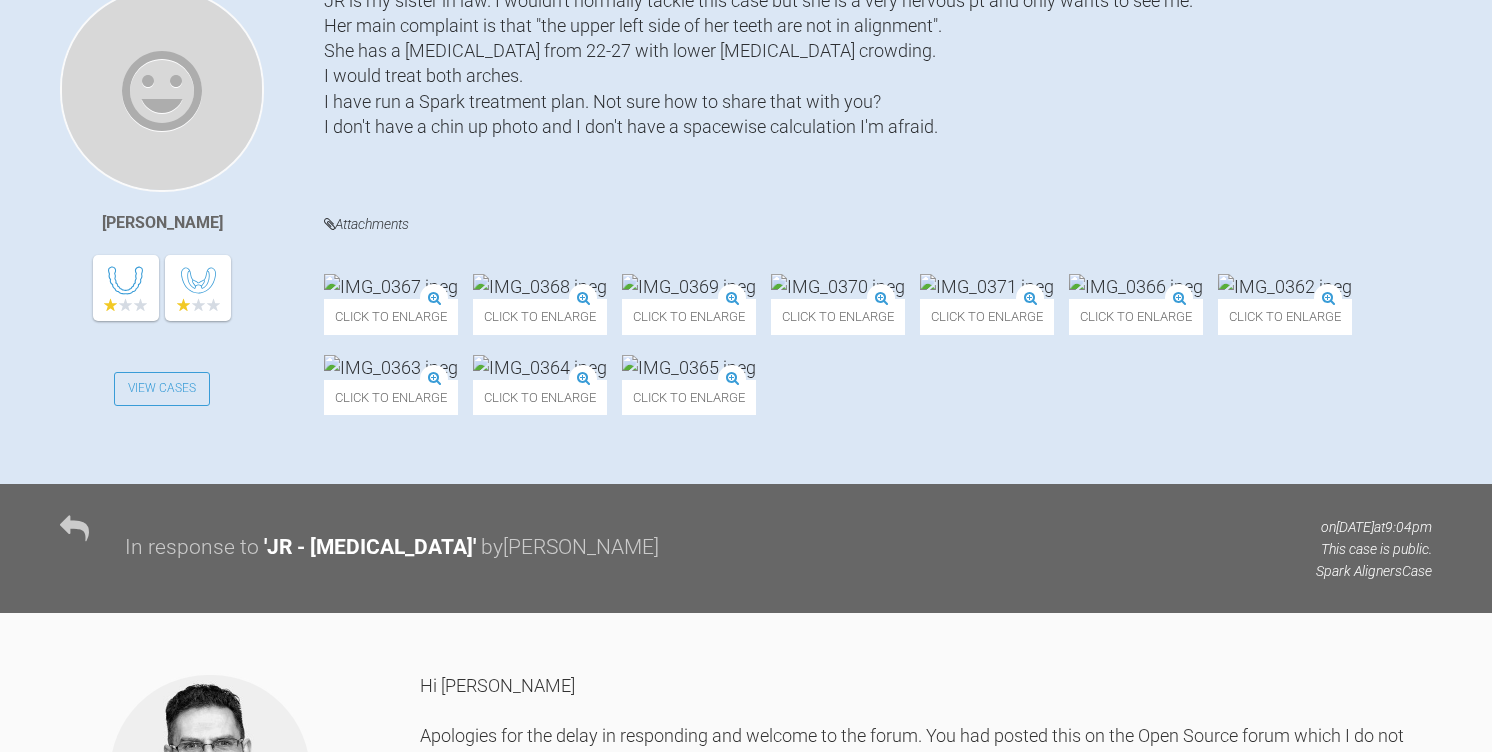 click at bounding box center (391, 286) 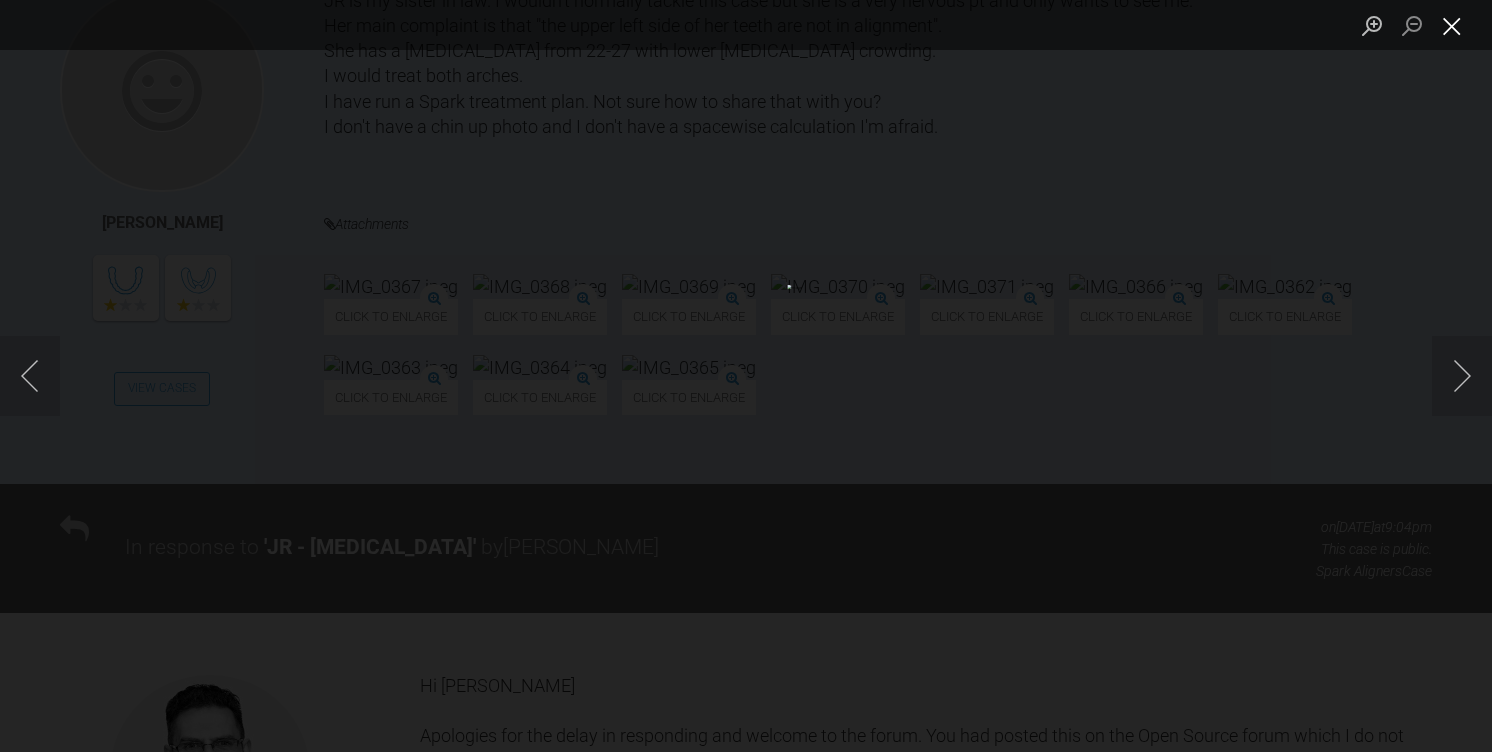 click at bounding box center [1452, 25] 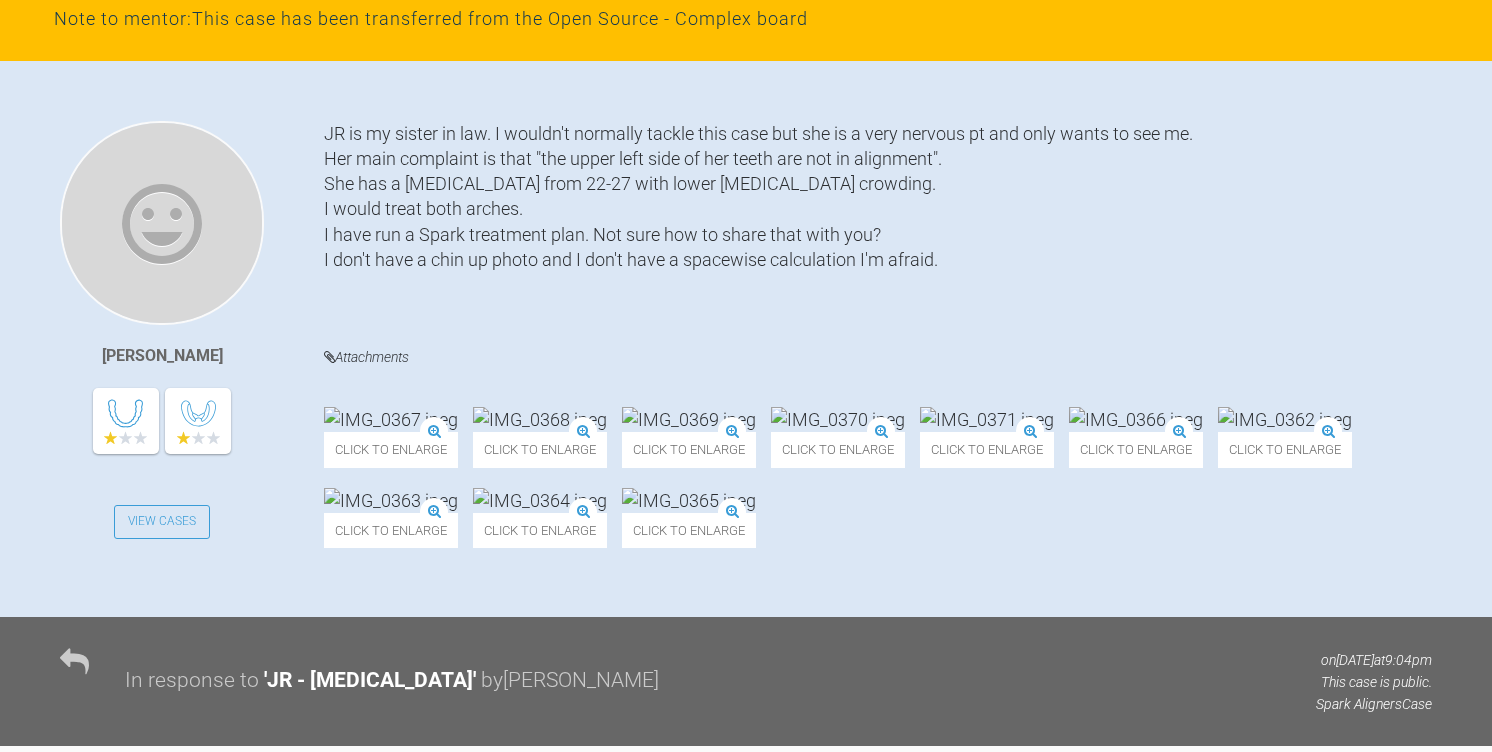 scroll, scrollTop: 494, scrollLeft: 0, axis: vertical 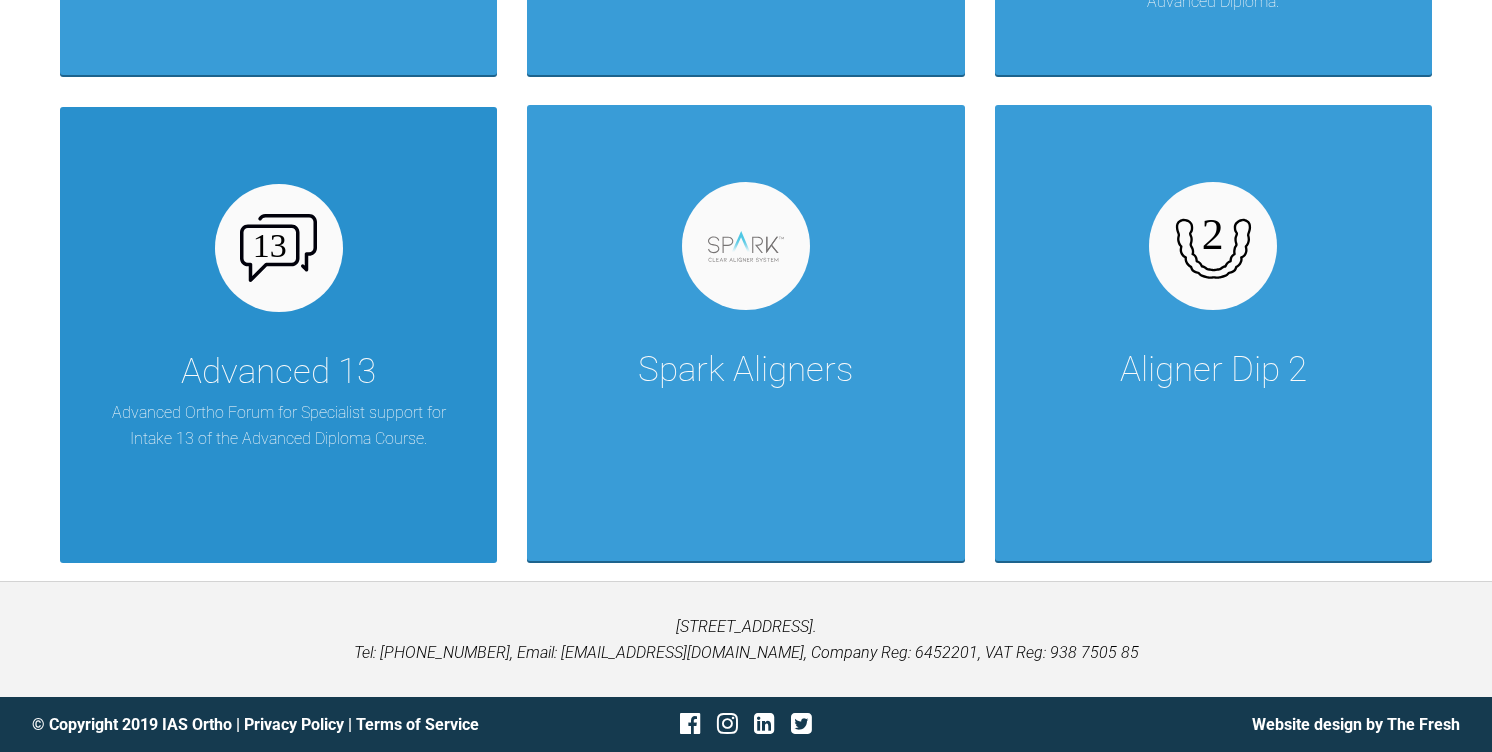 click on "Advanced 13" at bounding box center (278, 372) 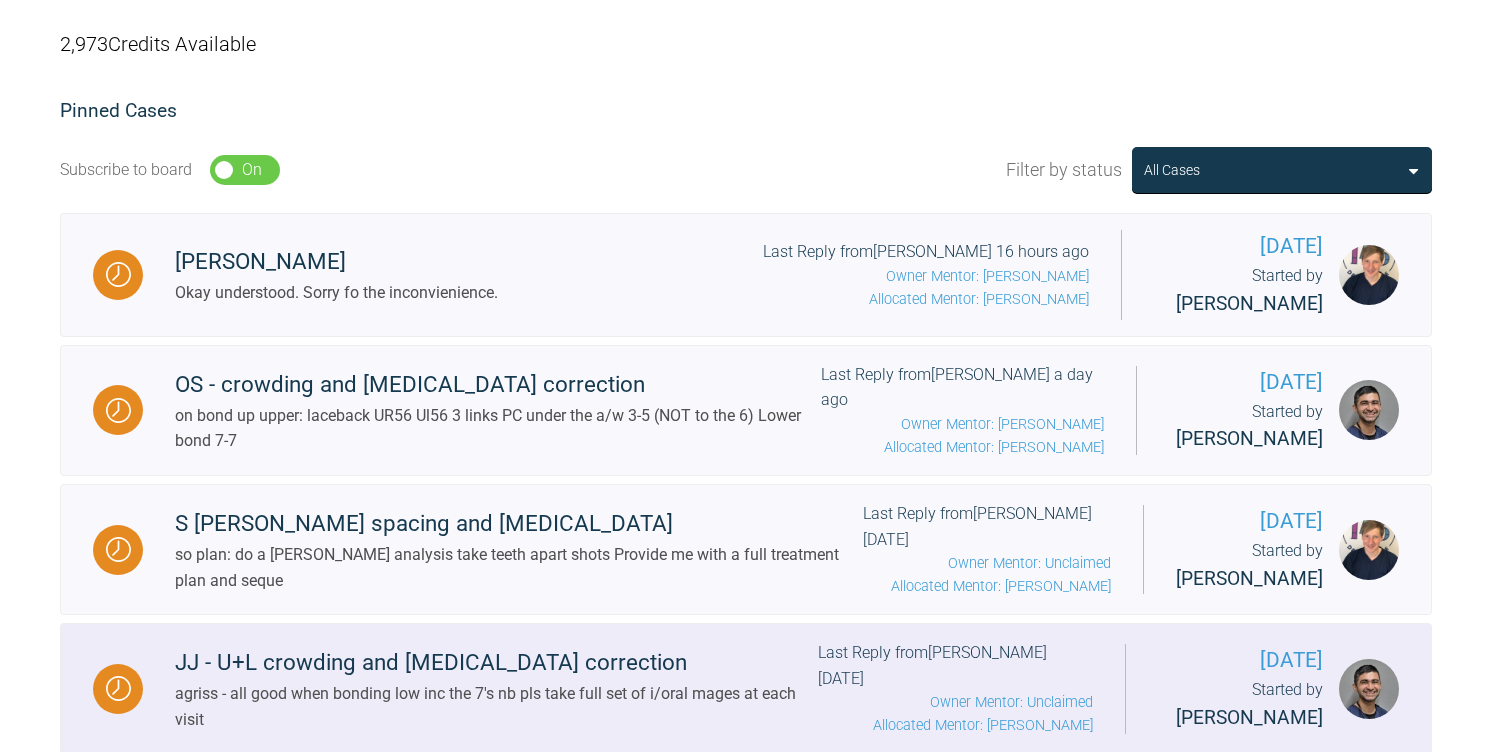 scroll, scrollTop: 473, scrollLeft: 0, axis: vertical 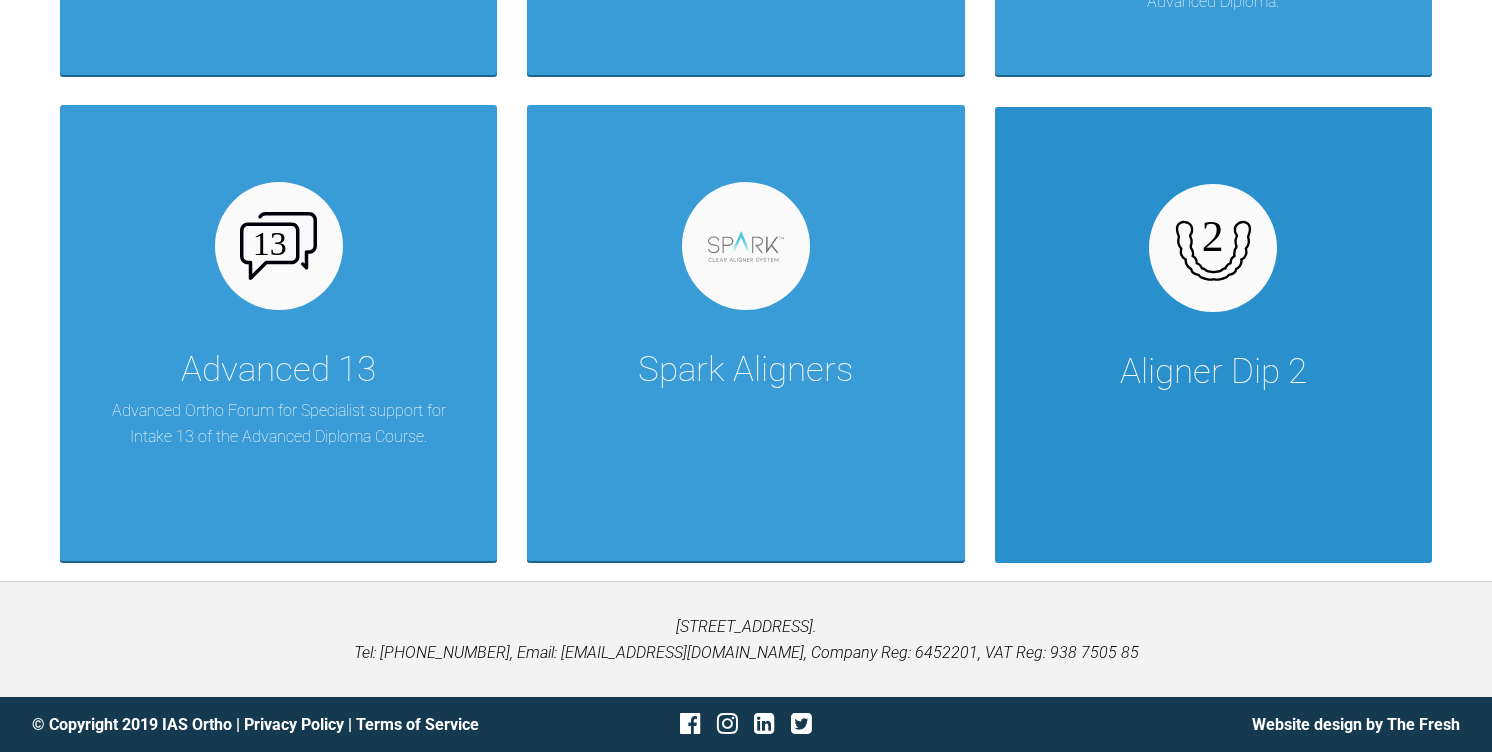 click on "Aligner Dip 2" at bounding box center [1213, 335] 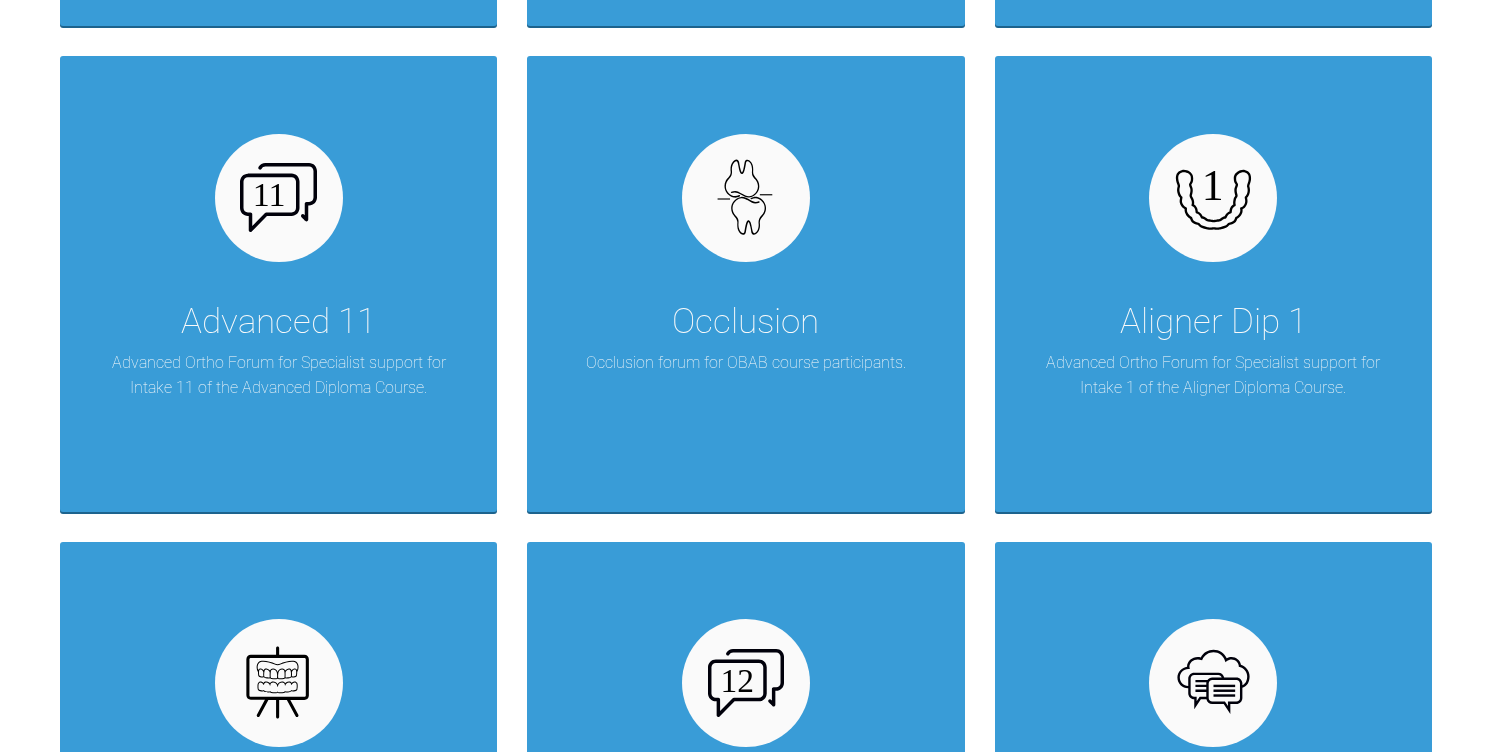 scroll, scrollTop: 3785, scrollLeft: 0, axis: vertical 